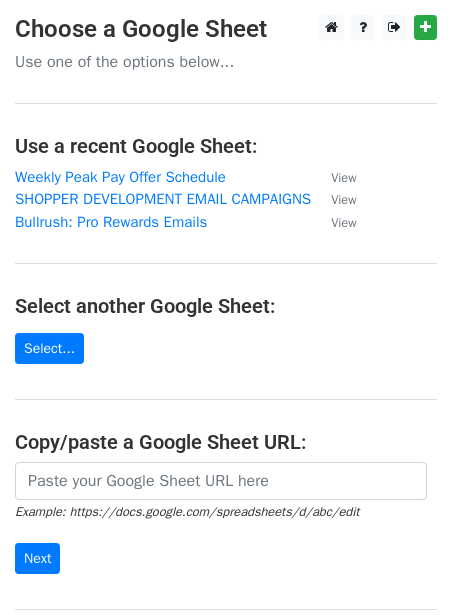 scroll, scrollTop: 0, scrollLeft: 0, axis: both 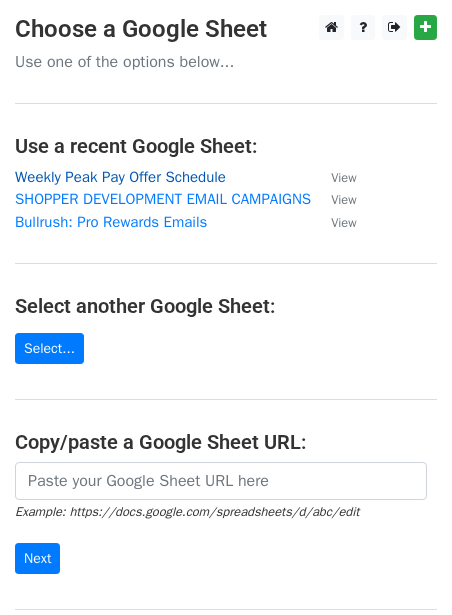 click on "Weekly Peak Pay Offer Schedule" at bounding box center (120, 177) 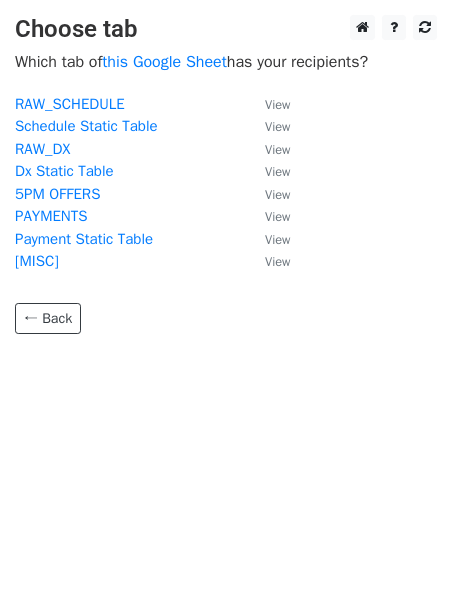 scroll, scrollTop: 0, scrollLeft: 0, axis: both 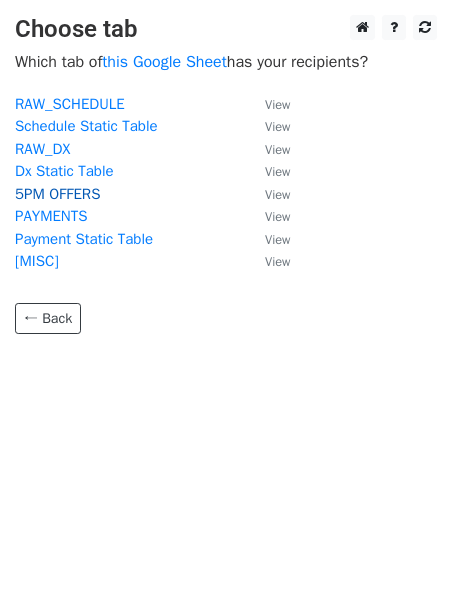 click on "5PM OFFERS" at bounding box center [57, 194] 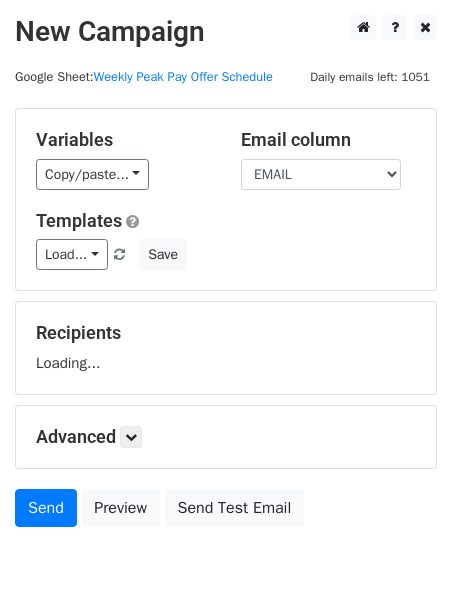 scroll, scrollTop: 0, scrollLeft: 0, axis: both 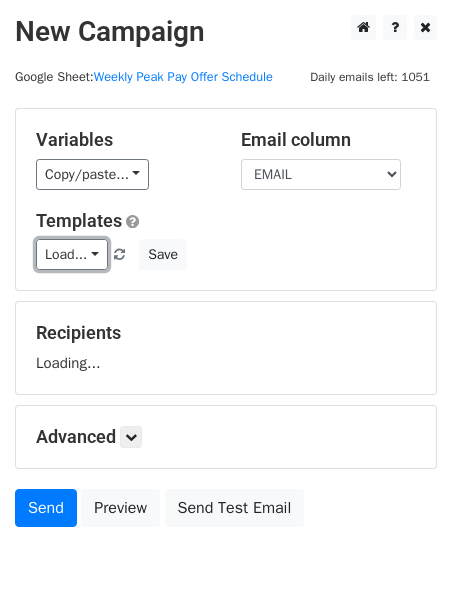 click on "Load..." at bounding box center [72, 254] 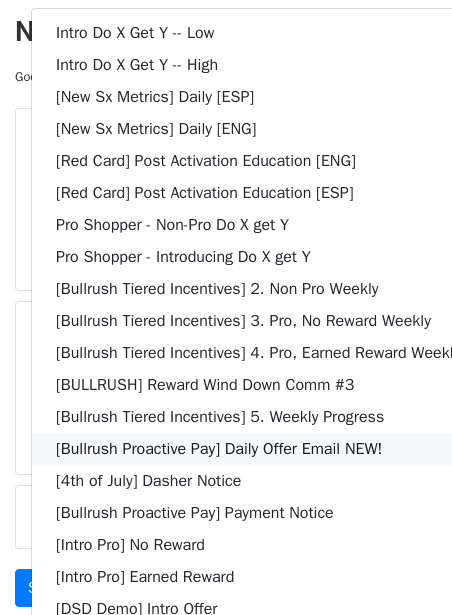 click on "[Bullrush Proactive Pay] Daily Offer Email NEW!" at bounding box center (258, 449) 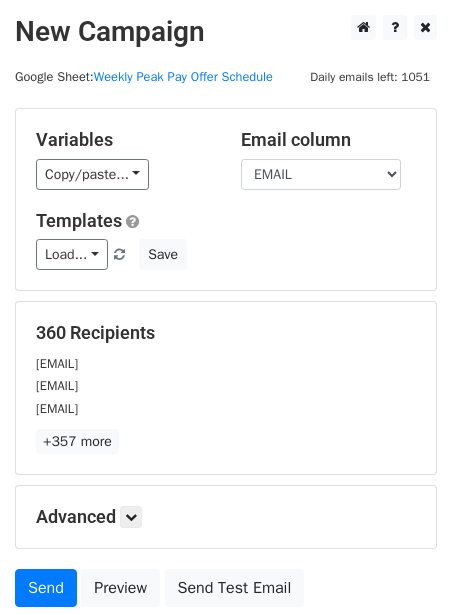 scroll, scrollTop: 162, scrollLeft: 0, axis: vertical 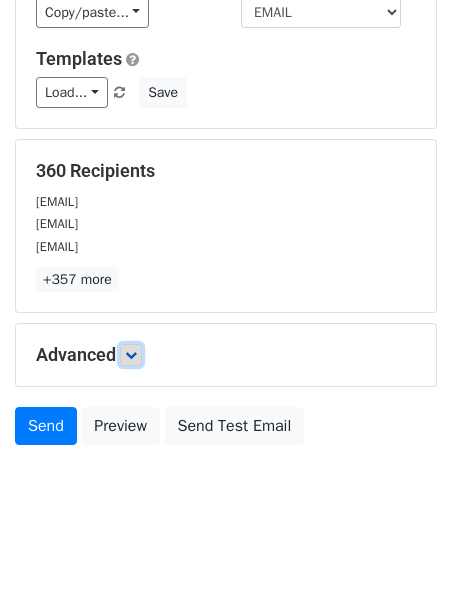 click at bounding box center (131, 355) 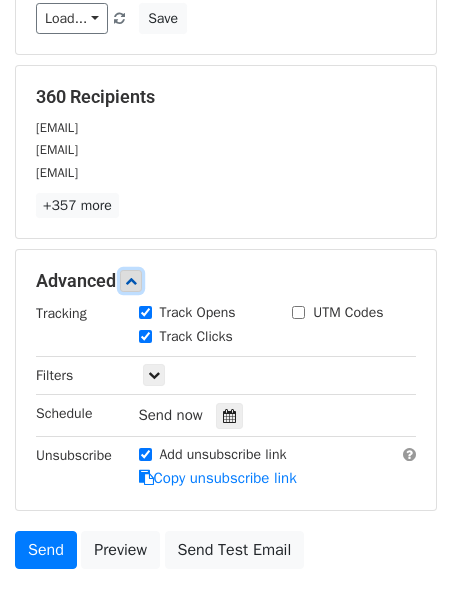 scroll, scrollTop: 269, scrollLeft: 0, axis: vertical 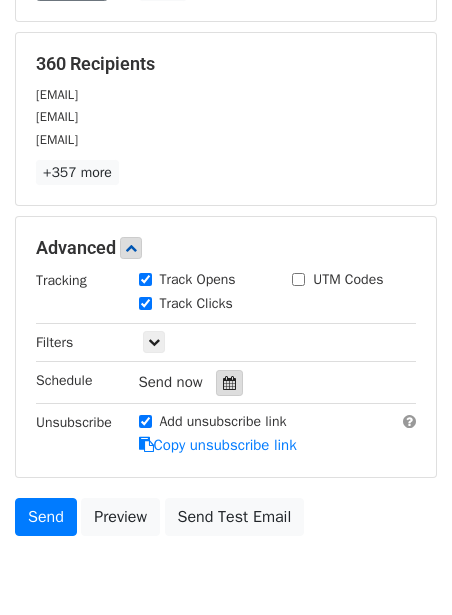 click at bounding box center [229, 383] 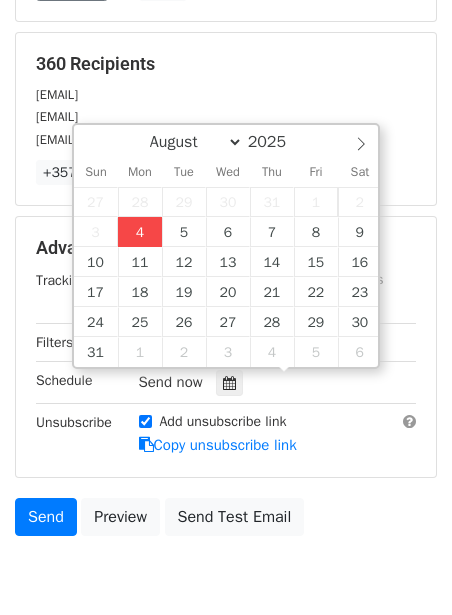 type on "2025-08-04 12:00" 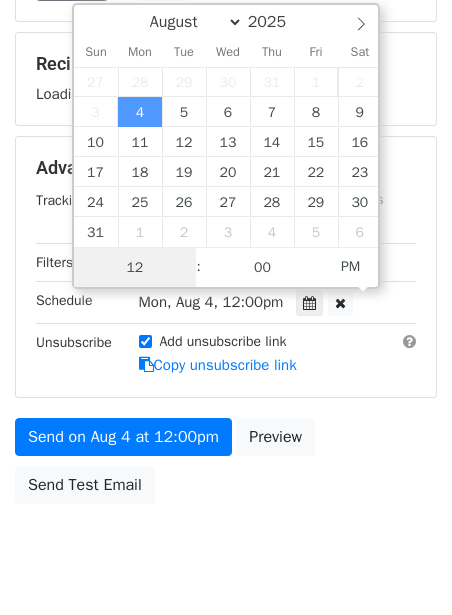 scroll, scrollTop: 1, scrollLeft: 0, axis: vertical 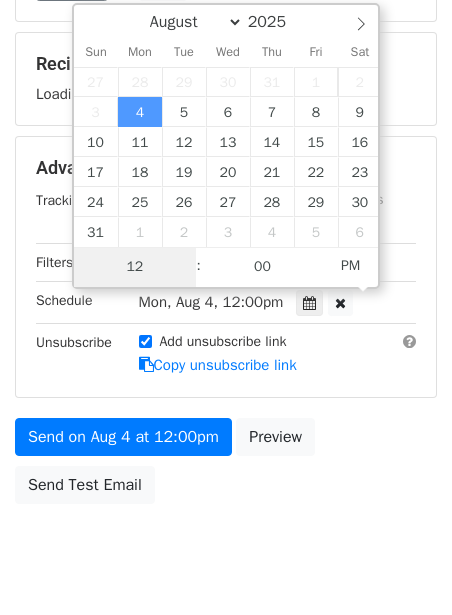 type on "2" 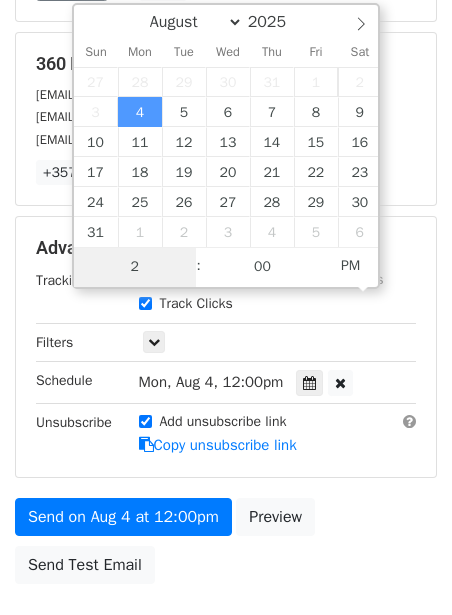type on "2025-08-04 14:00" 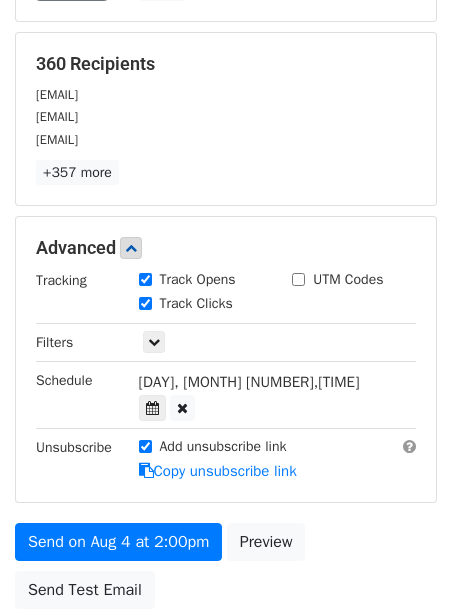 click on "Add unsubscribe link
Copy unsubscribe link" at bounding box center [278, 459] 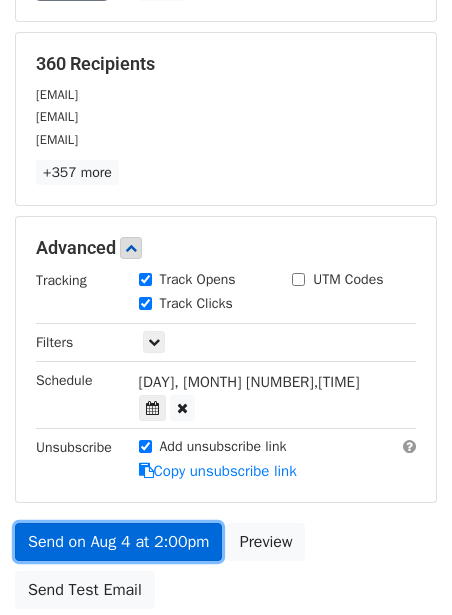 click on "Send on Aug 4 at 2:00pm" at bounding box center [118, 542] 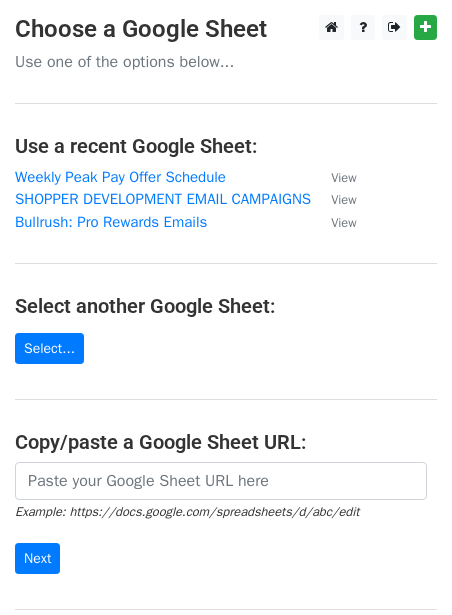 scroll, scrollTop: 0, scrollLeft: 0, axis: both 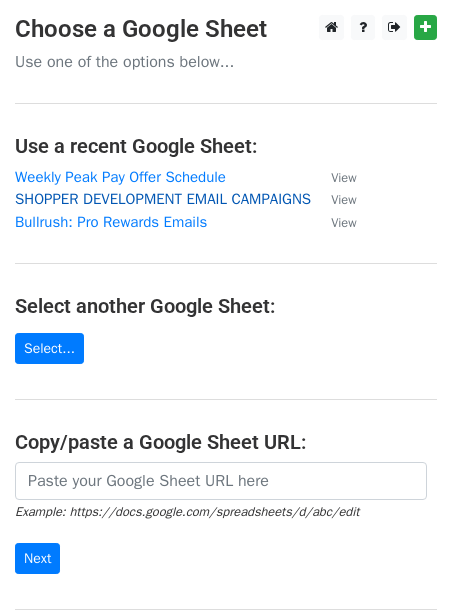 click on "SHOPPER DEVELOPMENT EMAIL CAMPAIGNS" at bounding box center [163, 199] 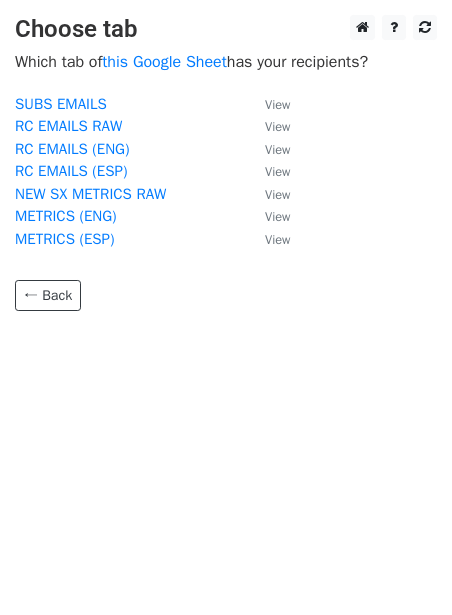scroll, scrollTop: 0, scrollLeft: 0, axis: both 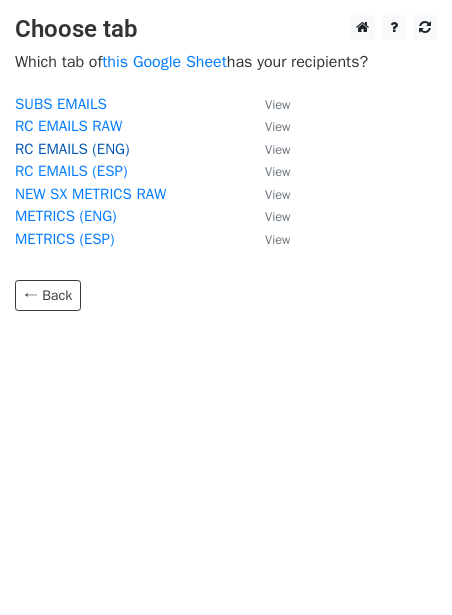click on "RC EMAILS (ENG)" at bounding box center [72, 149] 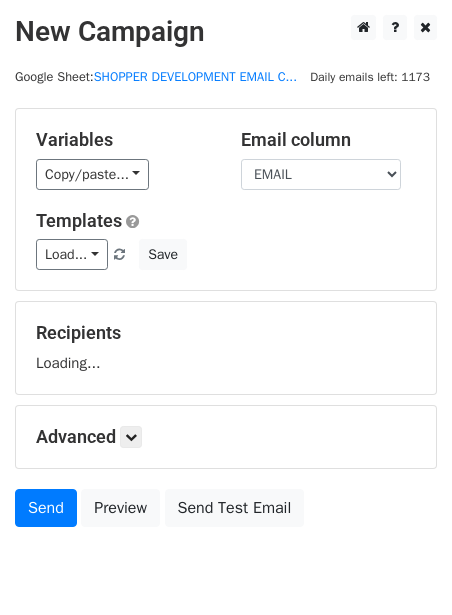 scroll, scrollTop: 0, scrollLeft: 0, axis: both 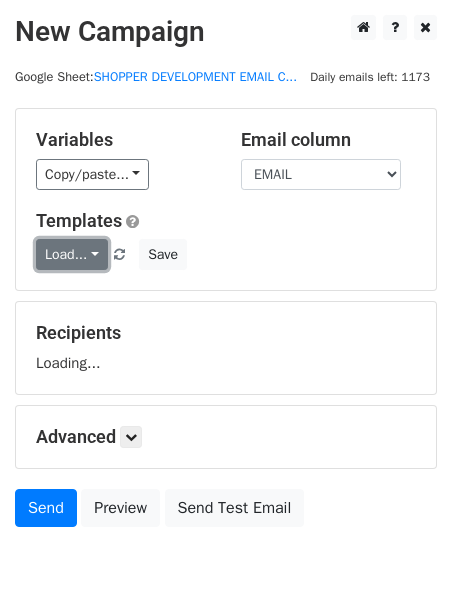click on "Load..." at bounding box center (72, 254) 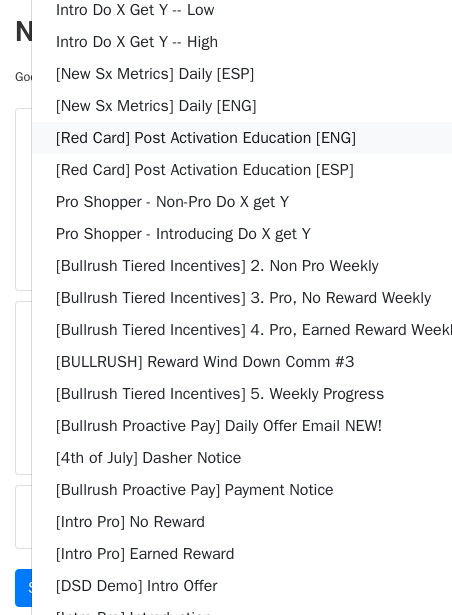 click on "[Red Card] Post Activation Education [ENG]" at bounding box center (258, 138) 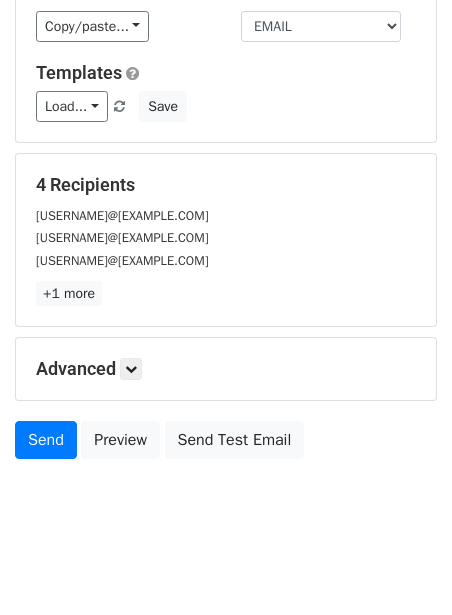 scroll, scrollTop: 184, scrollLeft: 0, axis: vertical 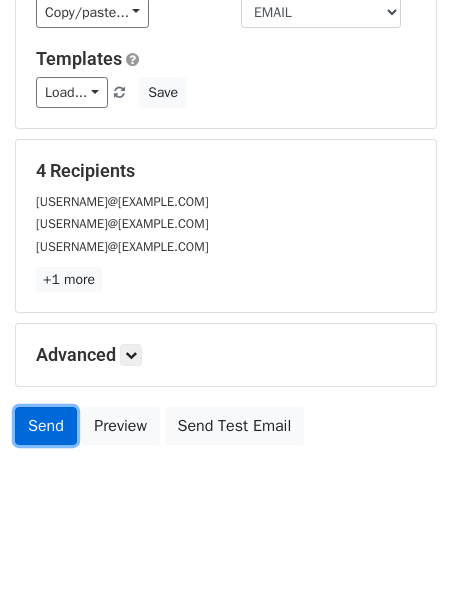 click on "Send" at bounding box center [46, 426] 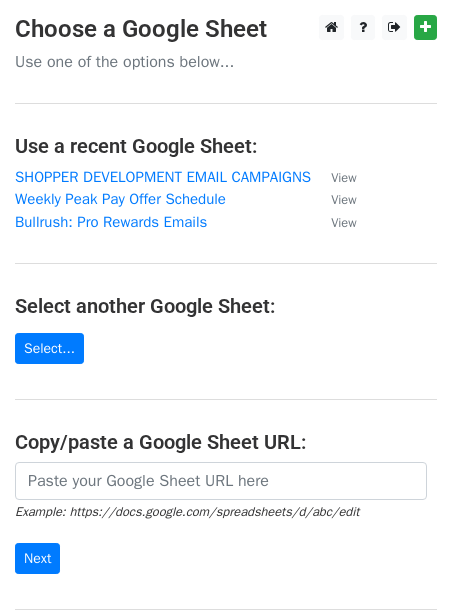 scroll, scrollTop: 0, scrollLeft: 0, axis: both 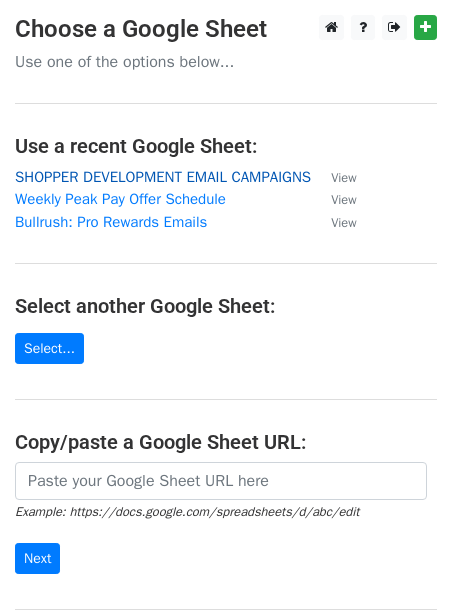 click on "SHOPPER DEVELOPMENT EMAIL CAMPAIGNS" at bounding box center [163, 177] 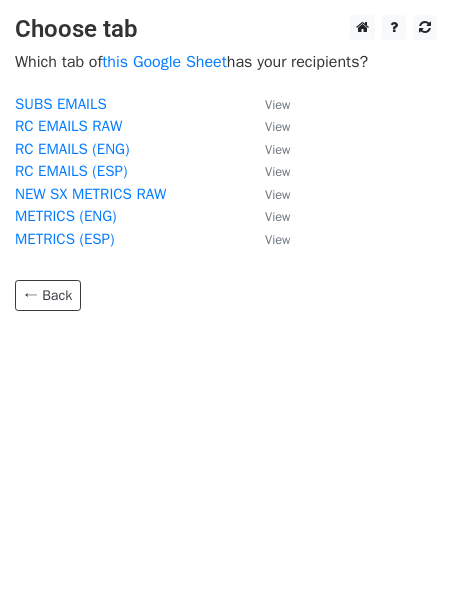 scroll, scrollTop: 0, scrollLeft: 0, axis: both 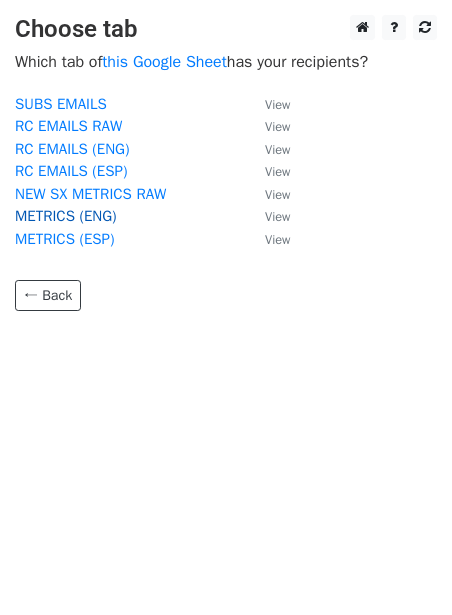 click on "METRICS (ENG)" at bounding box center [66, 216] 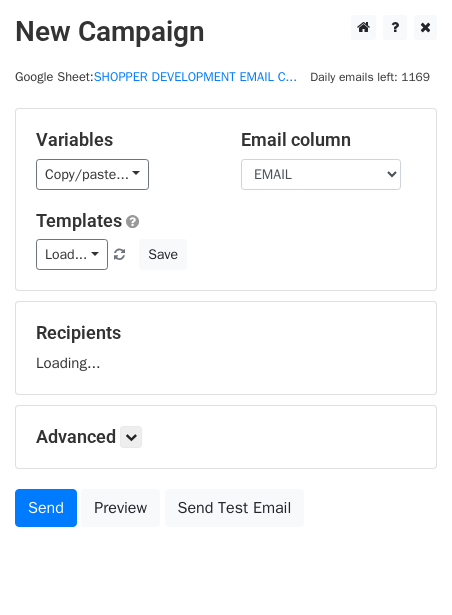 scroll, scrollTop: 0, scrollLeft: 0, axis: both 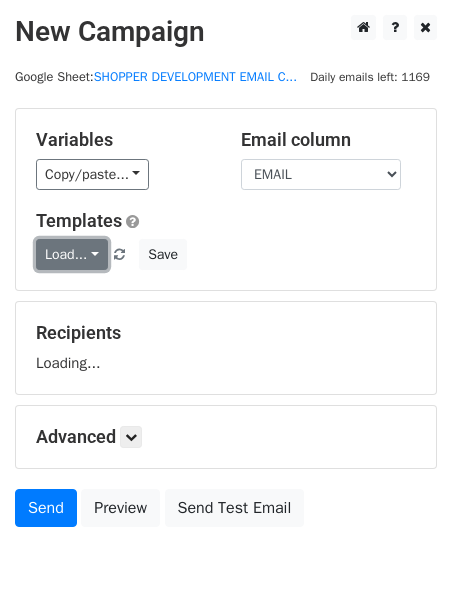 click on "Load..." at bounding box center [72, 254] 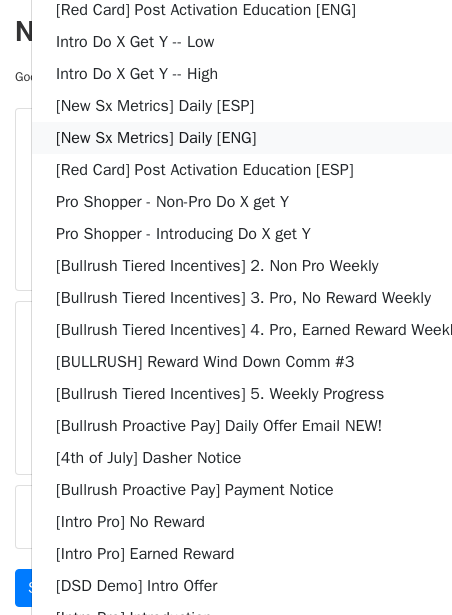 click on "[New Sx Metrics] Daily [ENG]" at bounding box center [258, 138] 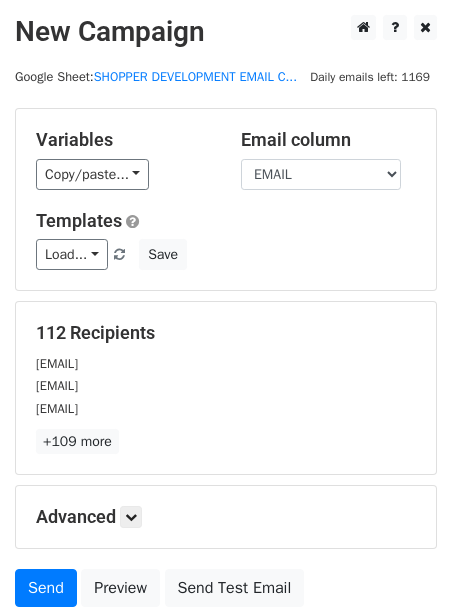 scroll, scrollTop: 184, scrollLeft: 0, axis: vertical 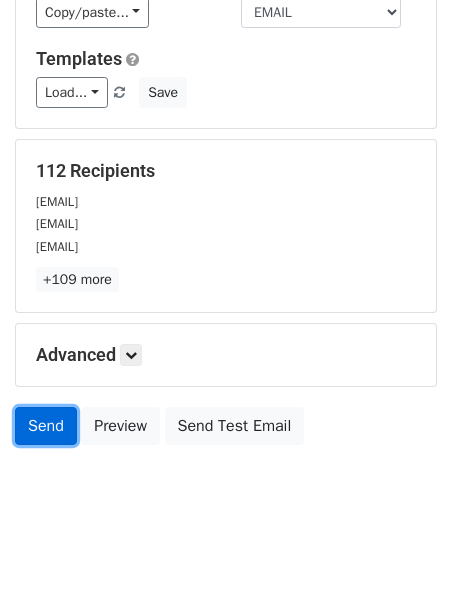 click on "Send" at bounding box center [46, 426] 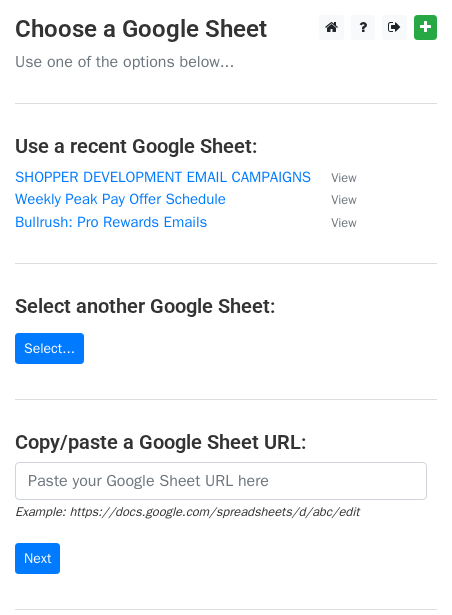 scroll, scrollTop: 0, scrollLeft: 0, axis: both 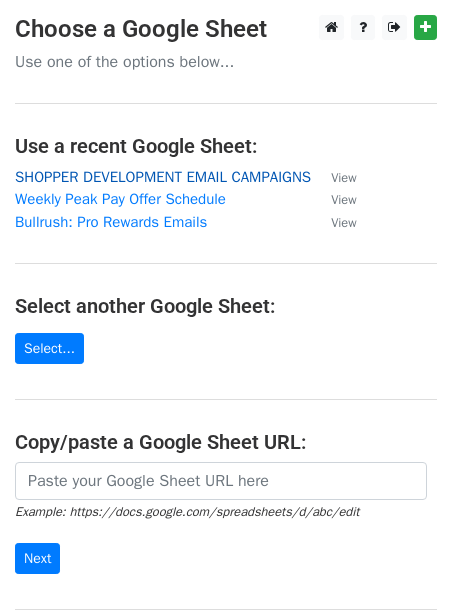 click on "SHOPPER DEVELOPMENT EMAIL CAMPAIGNS" at bounding box center (163, 177) 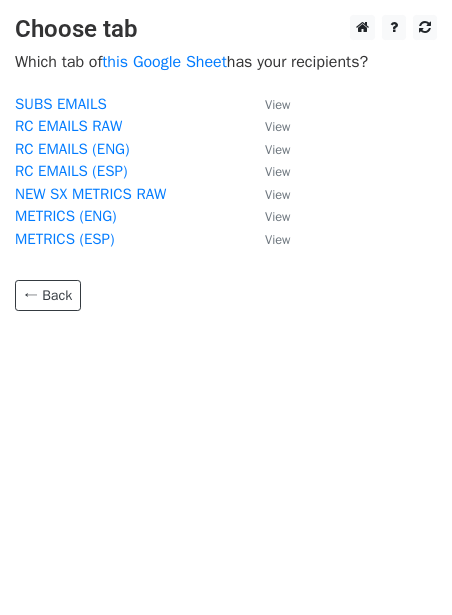 scroll, scrollTop: 0, scrollLeft: 0, axis: both 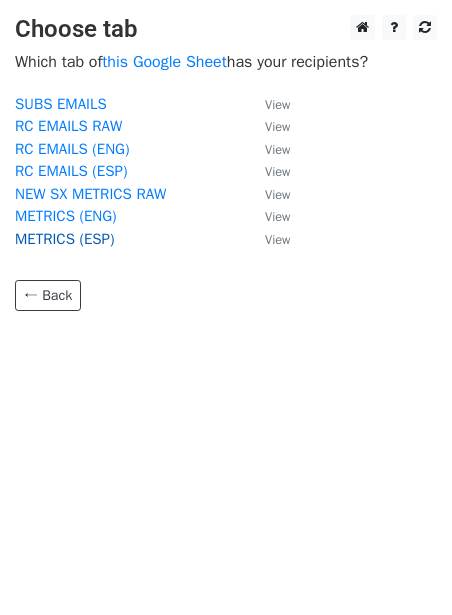 click on "METRICS (ESP)" at bounding box center [65, 239] 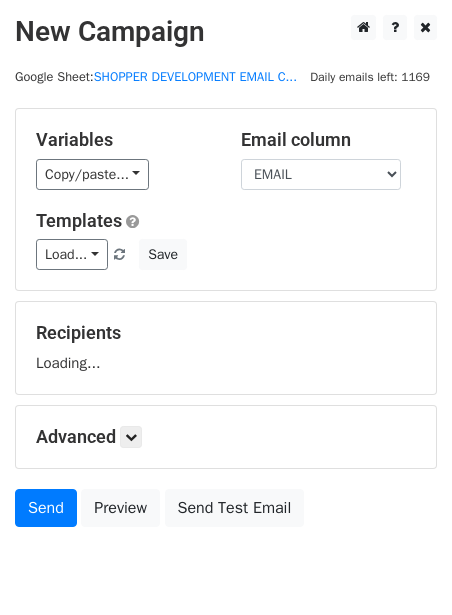 scroll, scrollTop: 0, scrollLeft: 0, axis: both 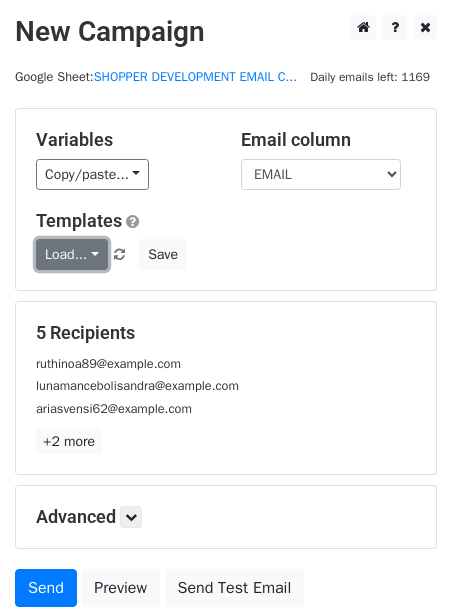 click on "Load..." at bounding box center [72, 254] 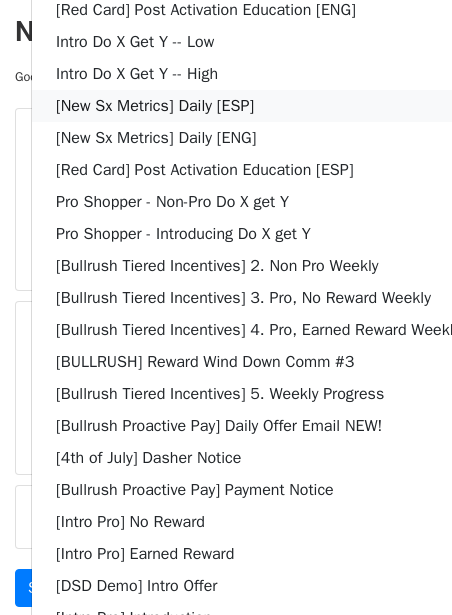 click on "[New Sx Metrics] Daily [ESP]" at bounding box center [258, 106] 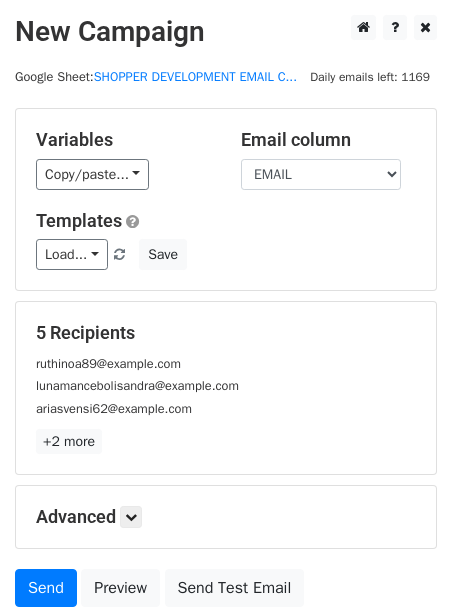 scroll, scrollTop: 184, scrollLeft: 0, axis: vertical 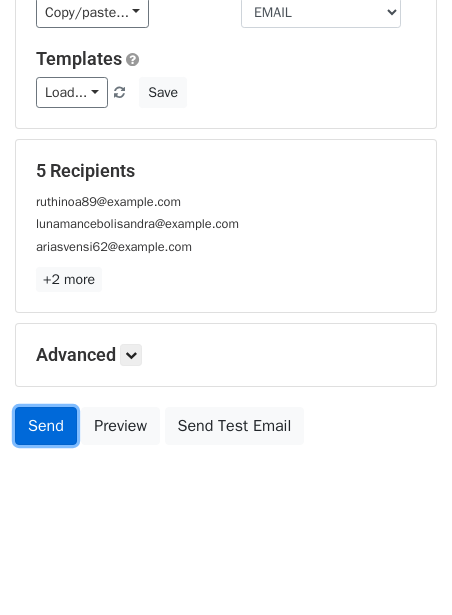 click on "Send" at bounding box center (46, 426) 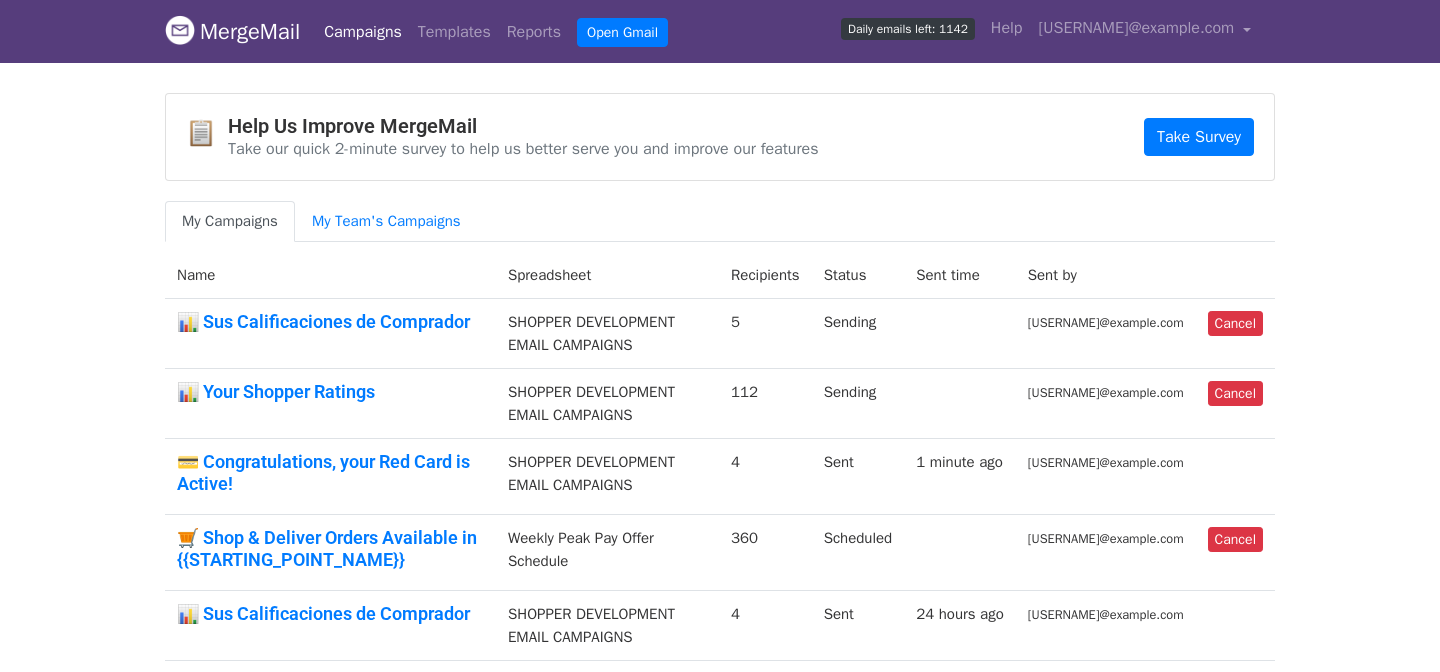 scroll, scrollTop: 0, scrollLeft: 0, axis: both 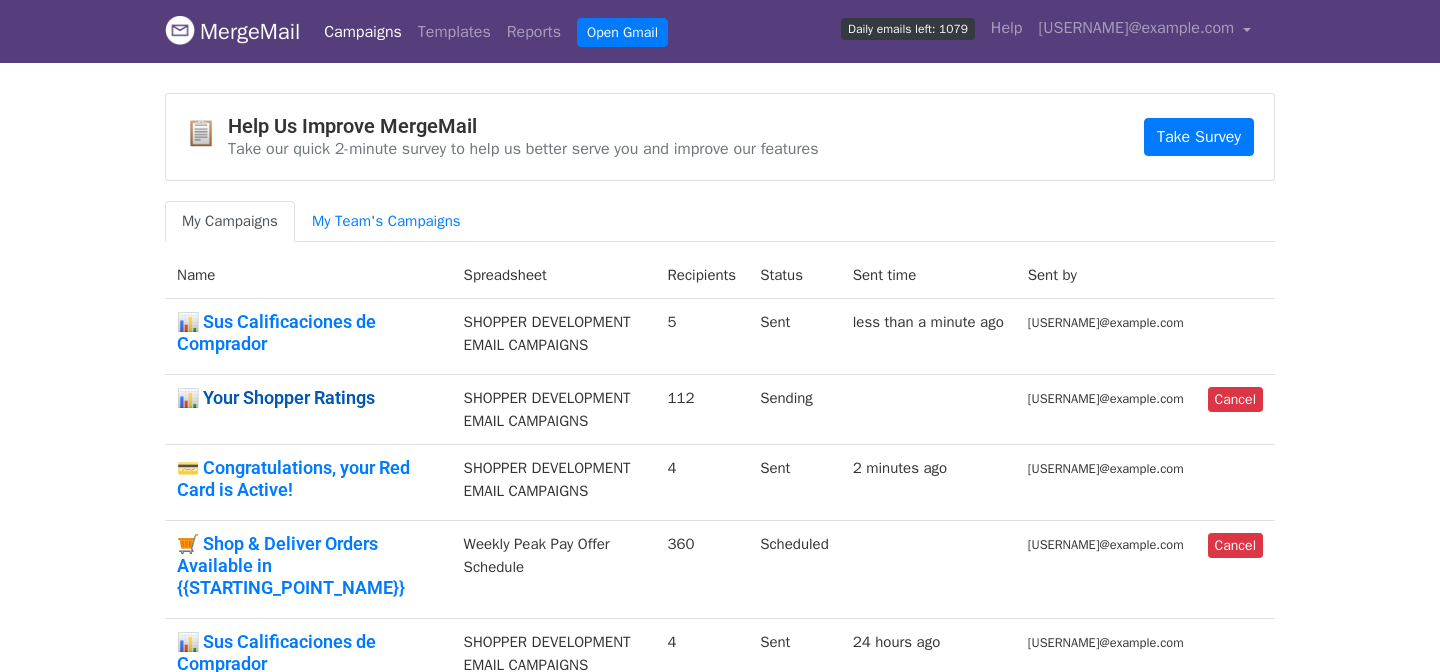 click on "📊 Your Shopper Ratings" at bounding box center [308, 398] 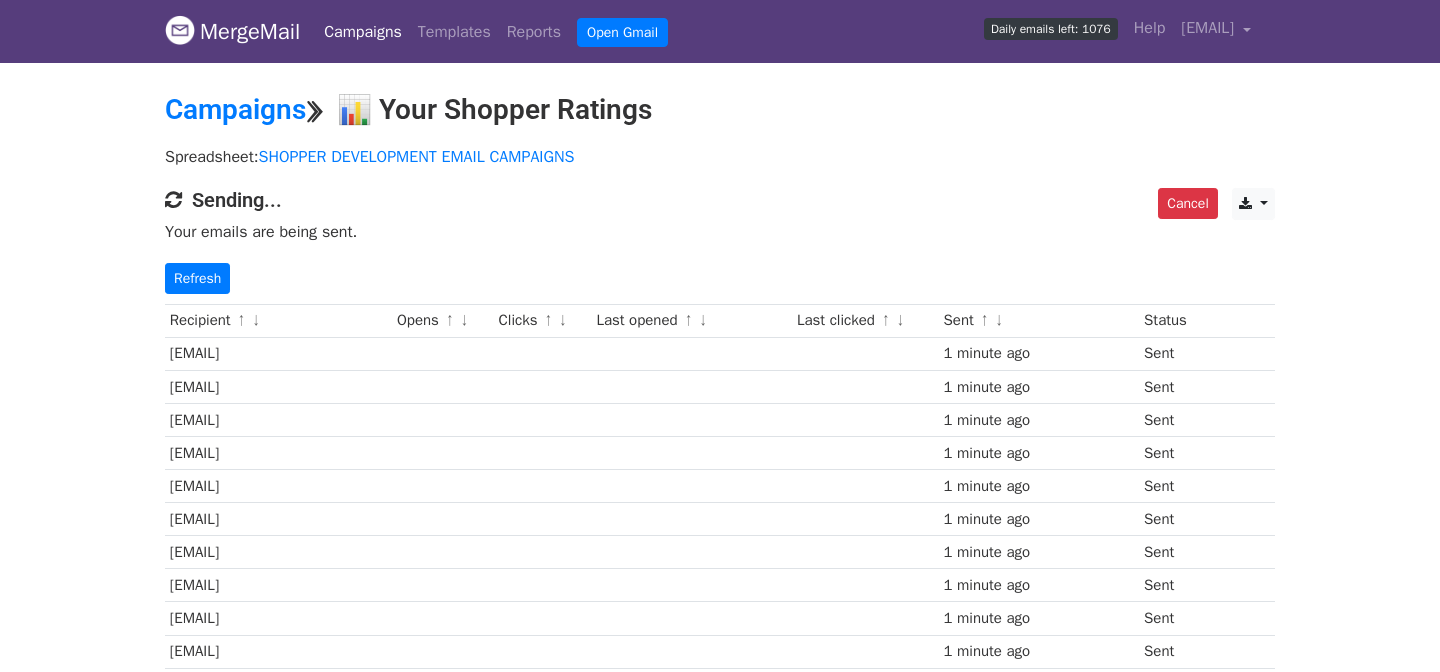 scroll, scrollTop: 0, scrollLeft: 0, axis: both 